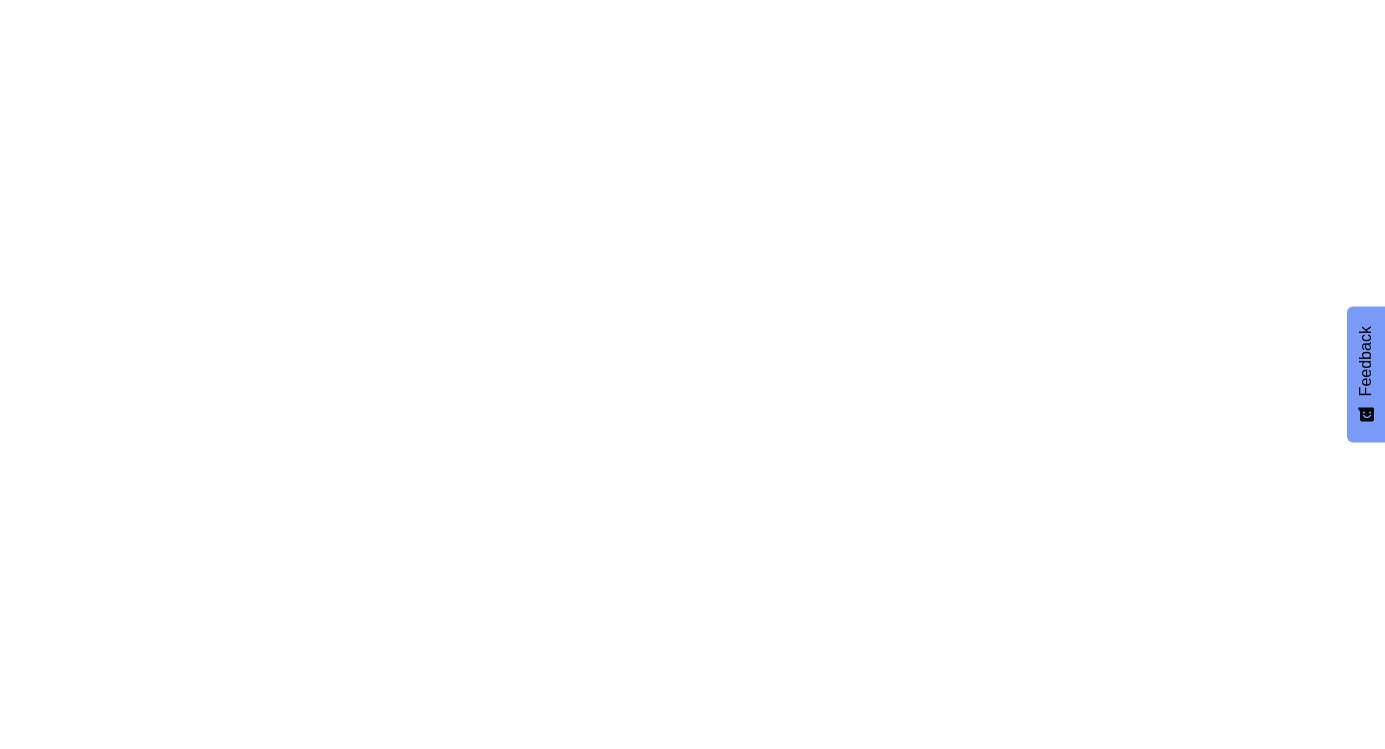scroll, scrollTop: 0, scrollLeft: 0, axis: both 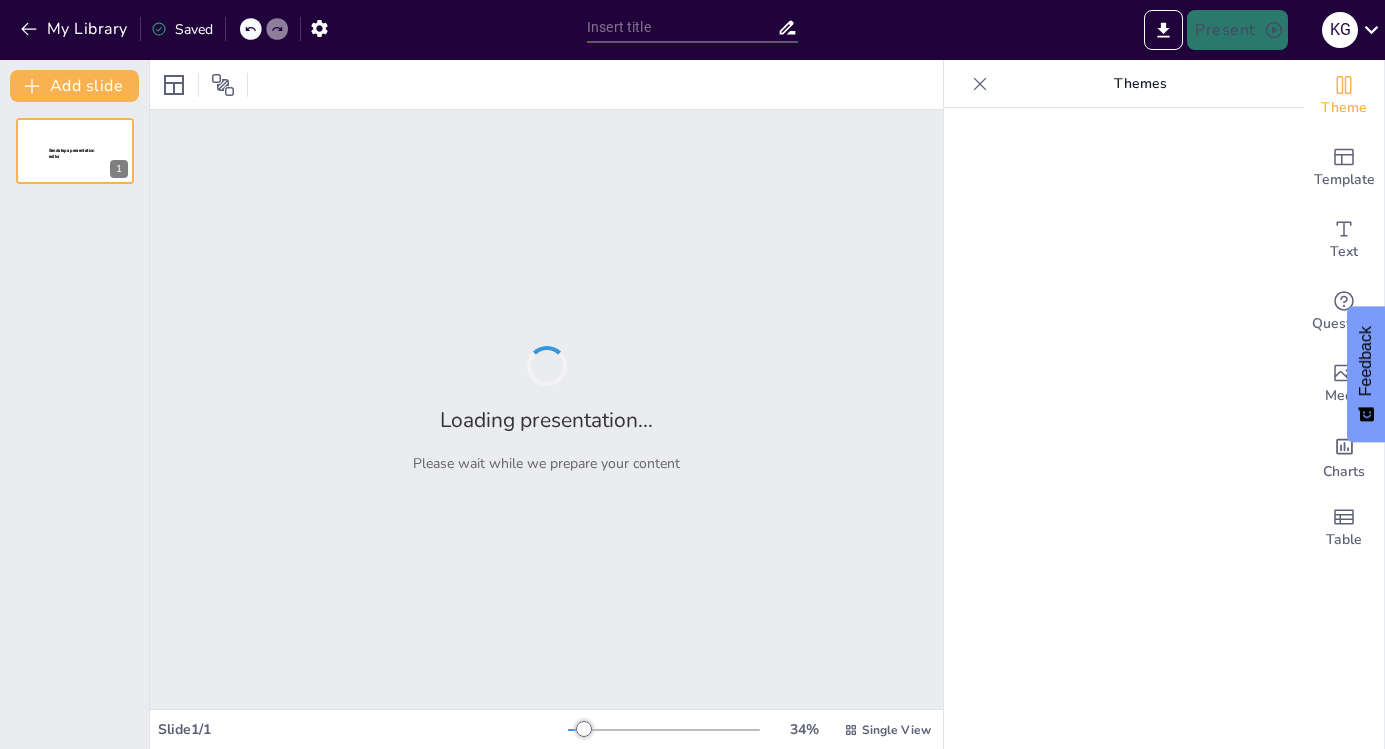 type on "Understanding Racial Identity: The Foundation for Collective Healing" 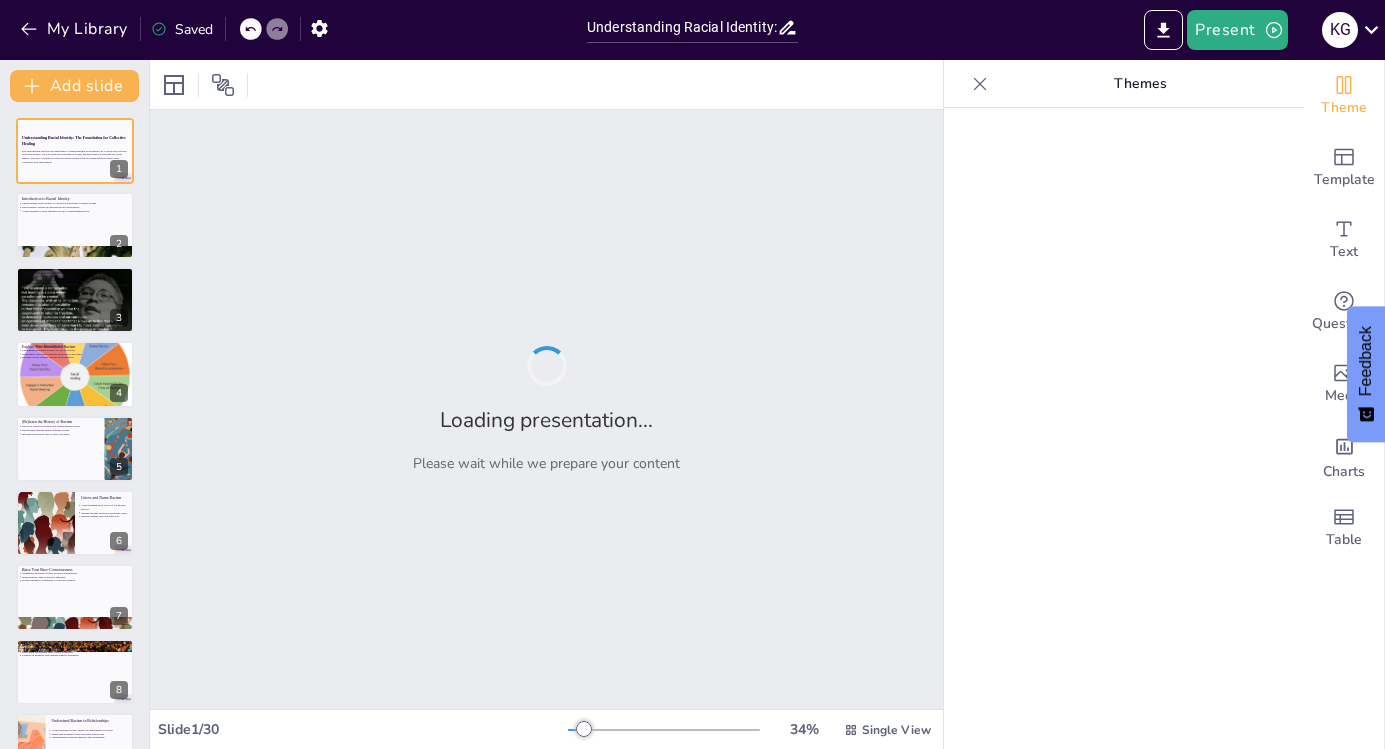 checkbox on "true" 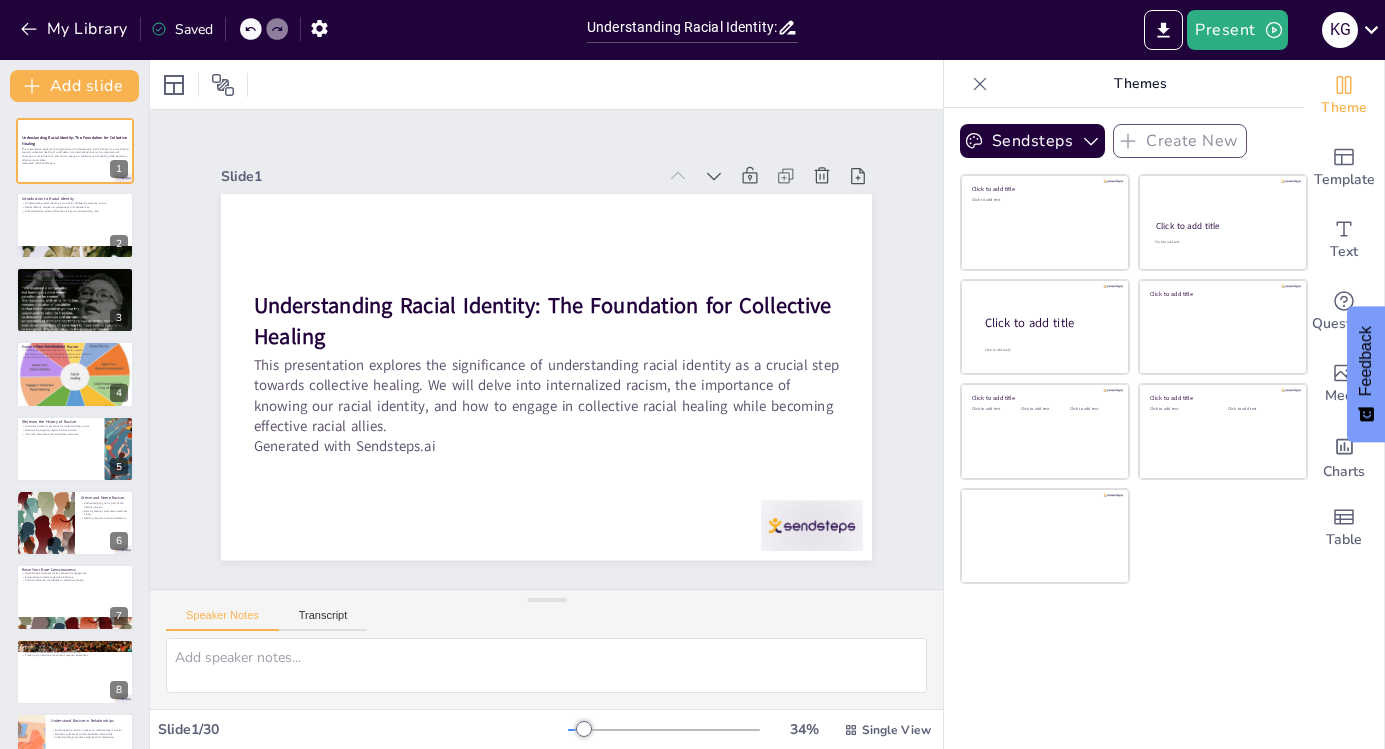 checkbox on "true" 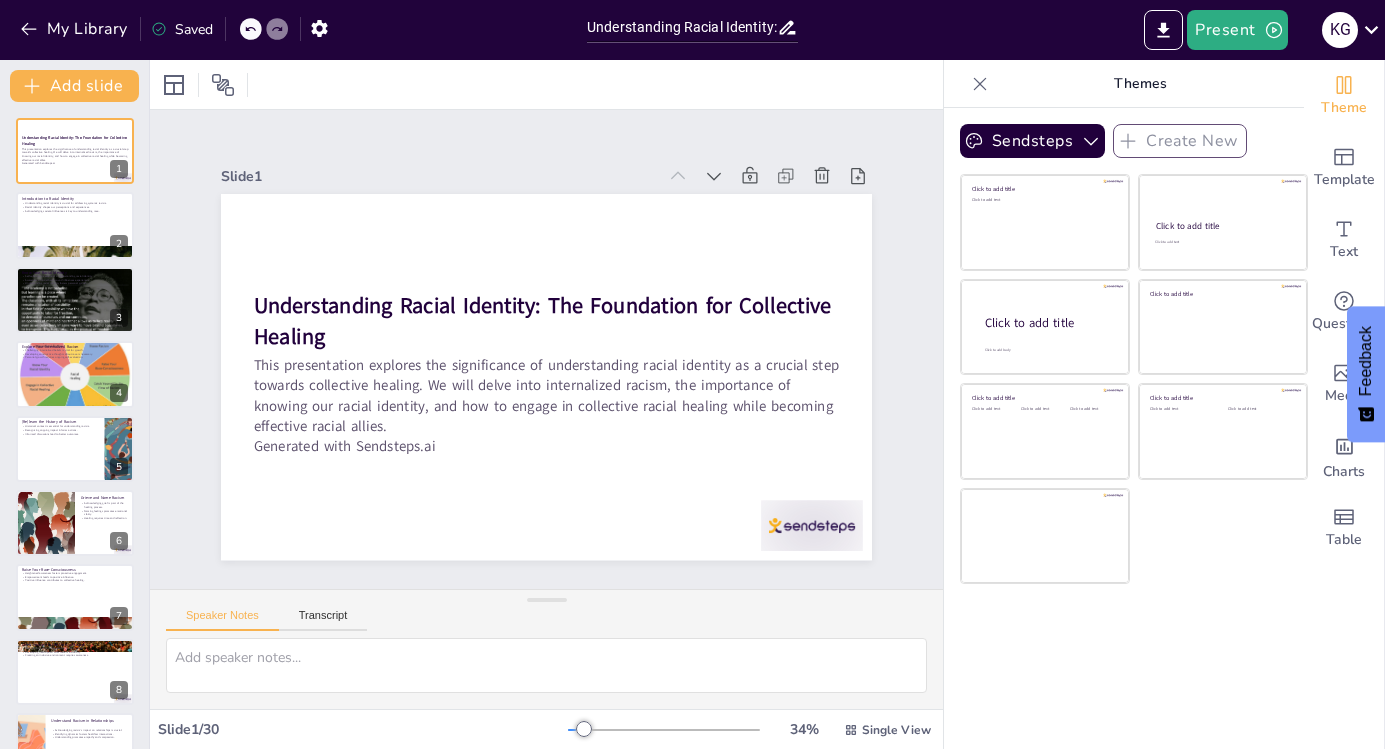 checkbox on "true" 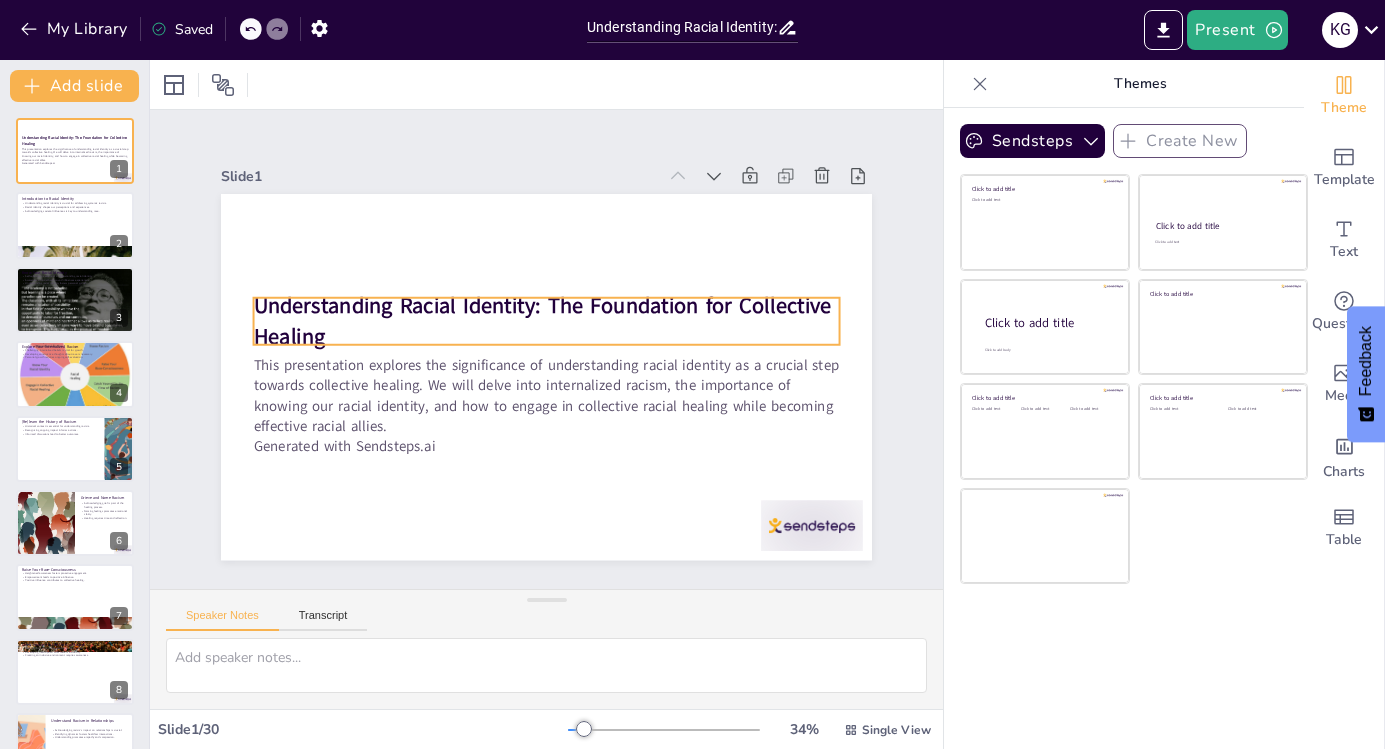 checkbox on "true" 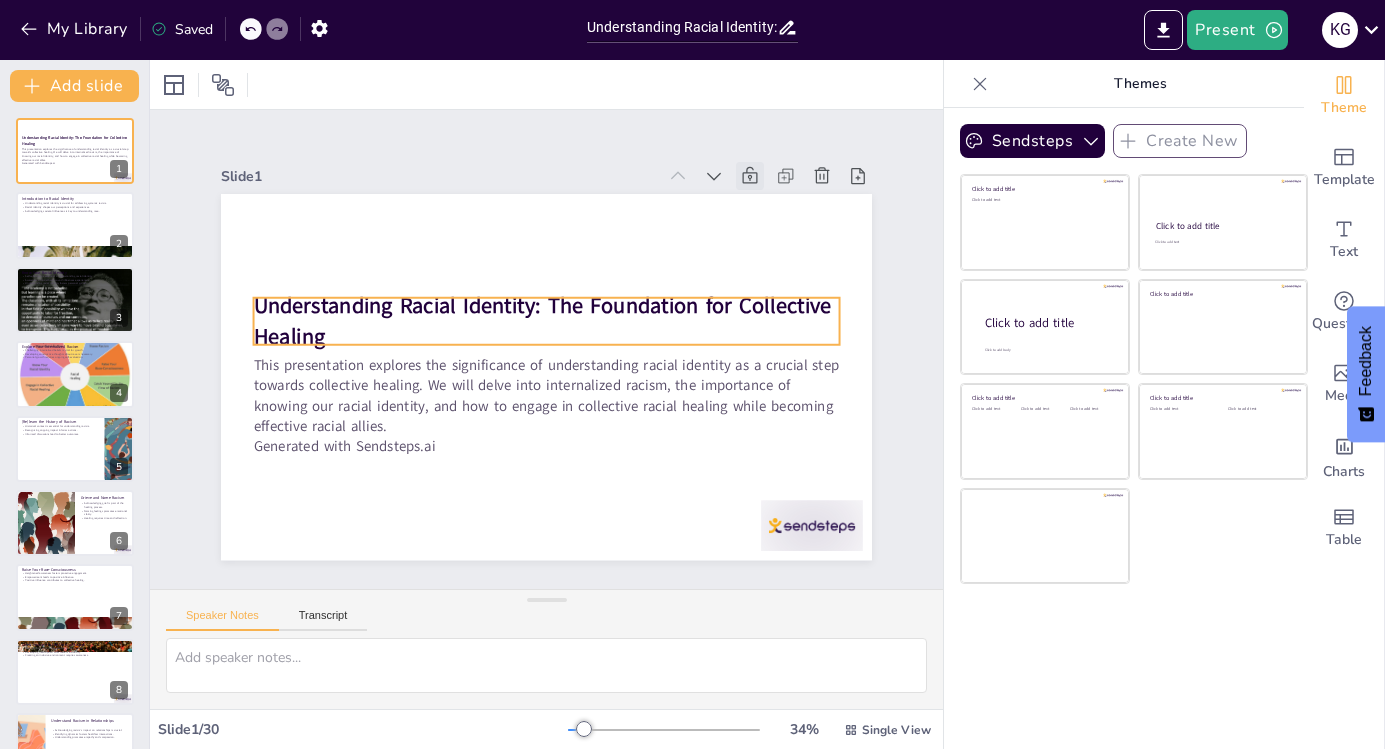 checkbox on "true" 